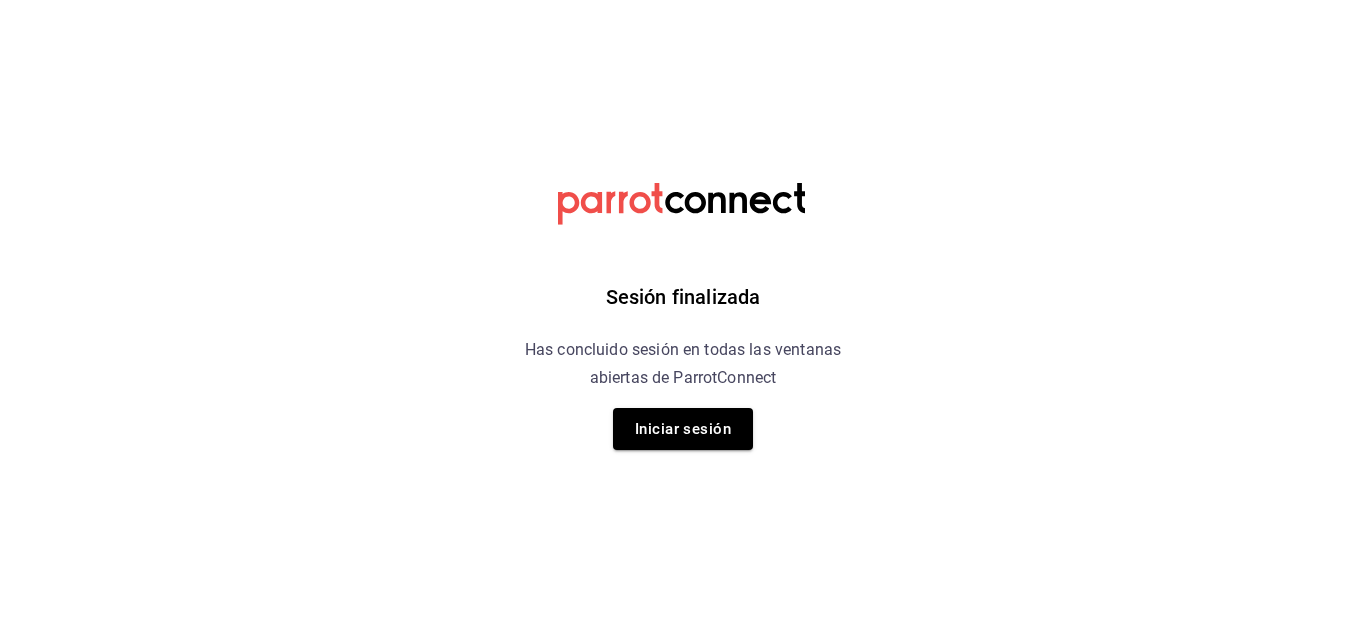 scroll, scrollTop: 0, scrollLeft: 0, axis: both 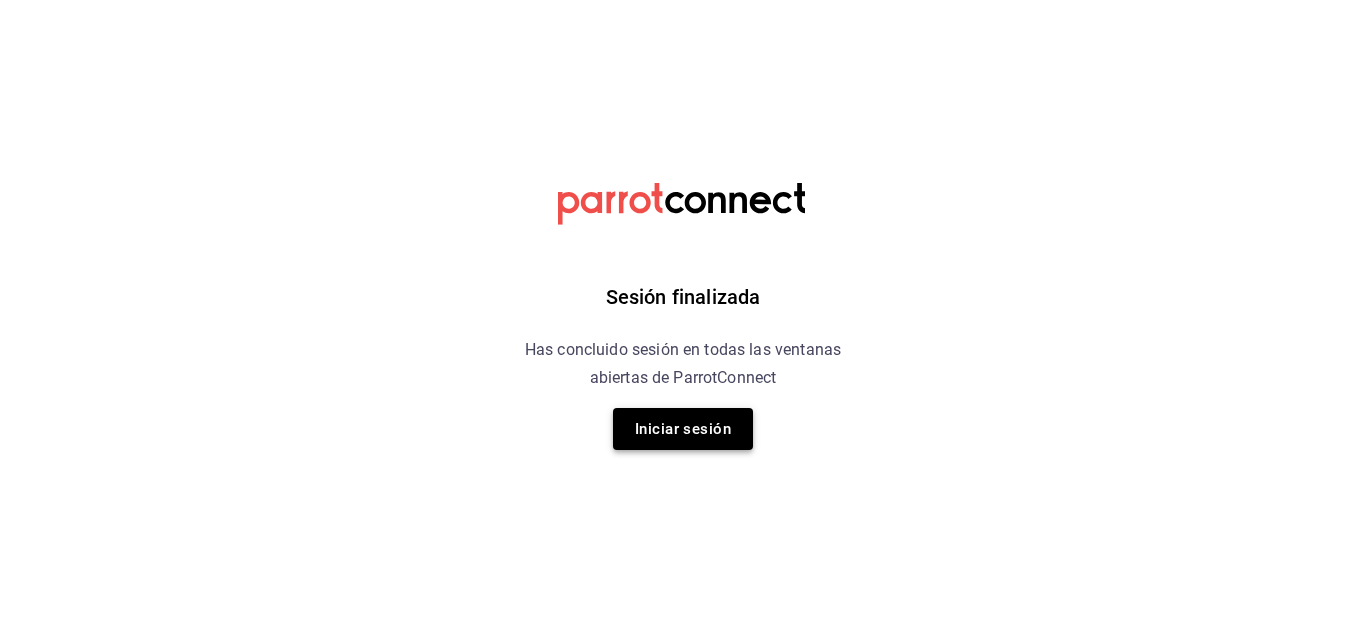 click on "Iniciar sesión" at bounding box center (683, 429) 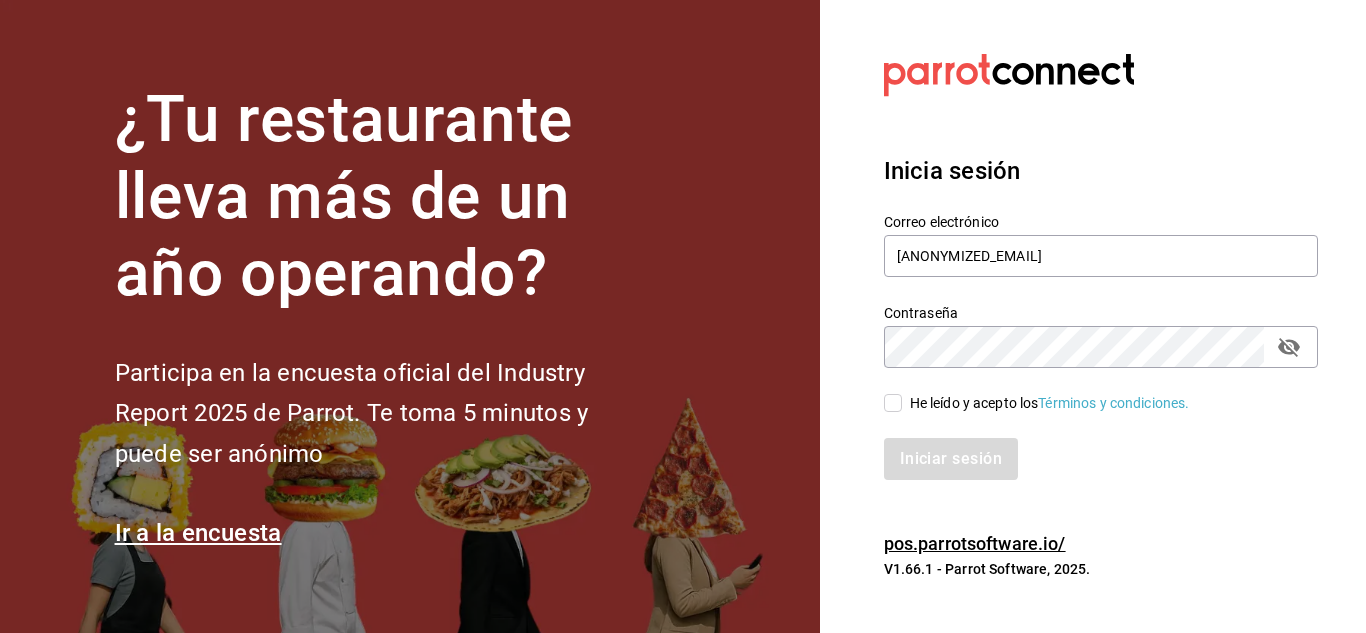 click on "He leído y acepto los  Términos y condiciones." at bounding box center [893, 403] 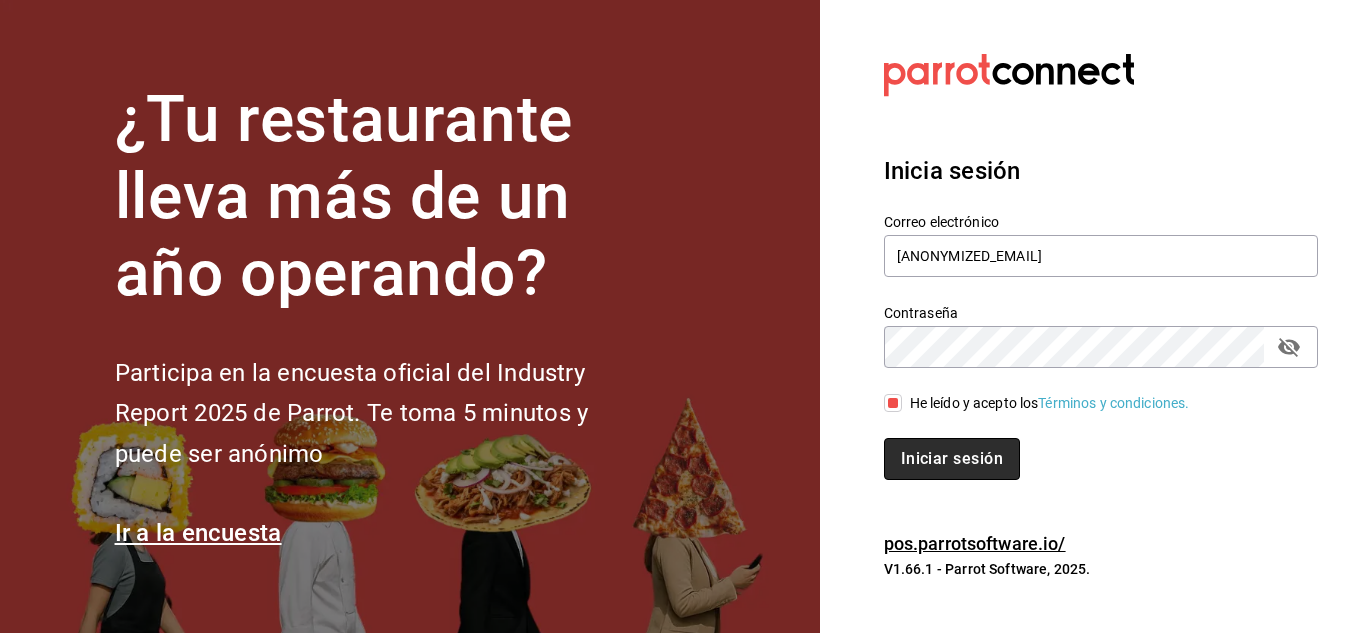 click on "Iniciar sesión" at bounding box center (952, 459) 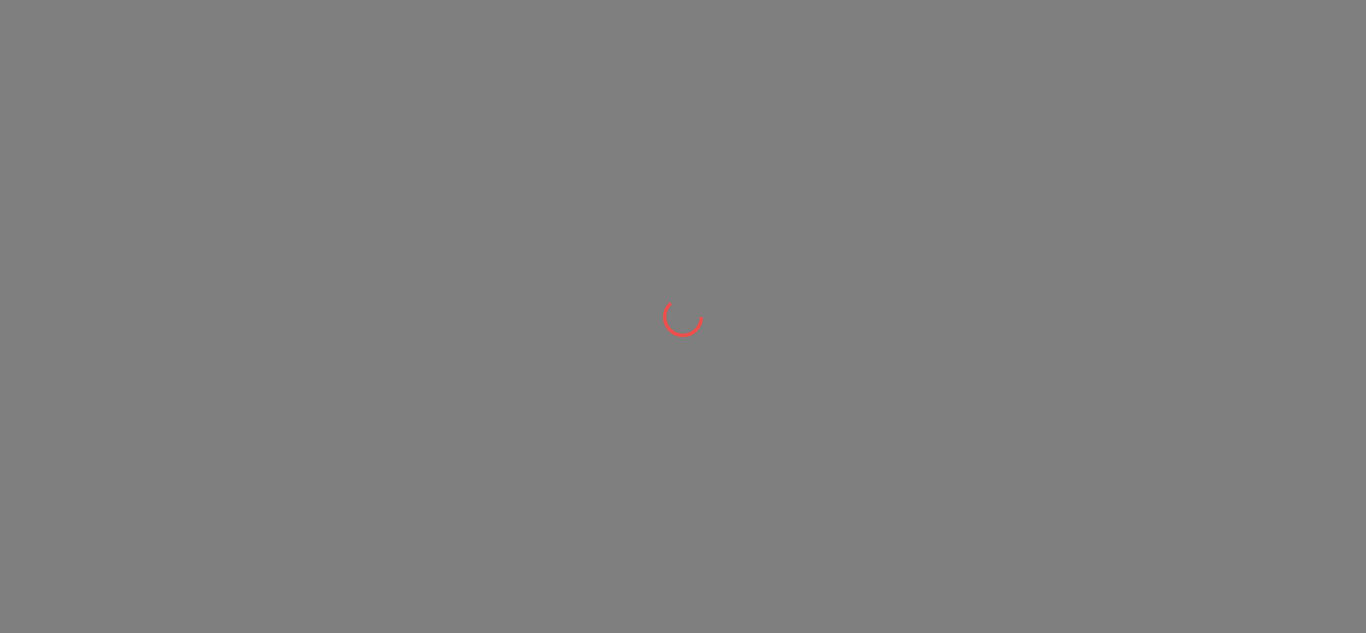 scroll, scrollTop: 0, scrollLeft: 0, axis: both 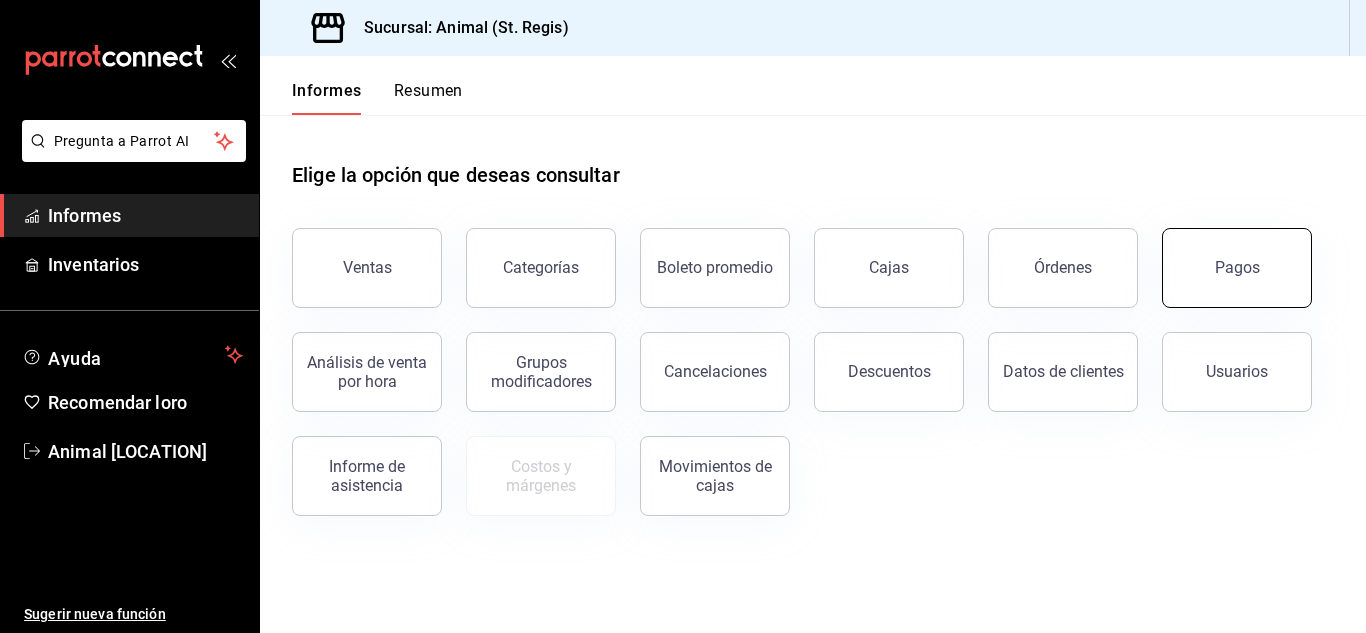 click on "Pagos" at bounding box center [1237, 268] 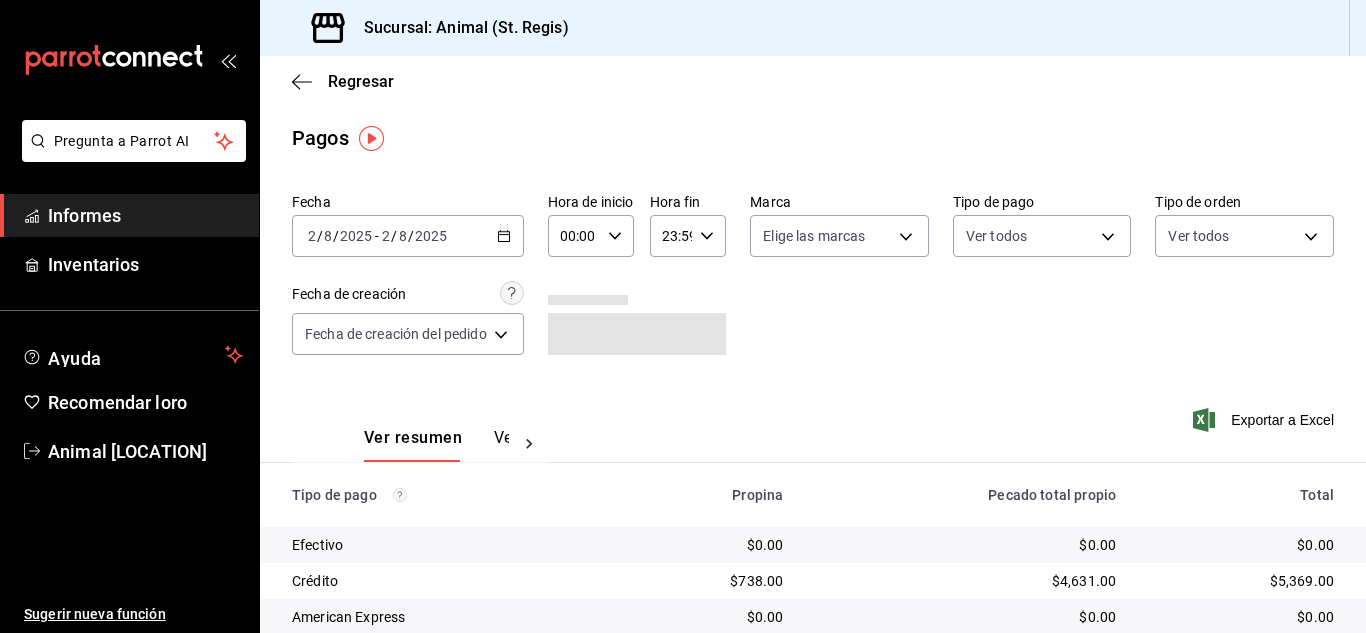 click 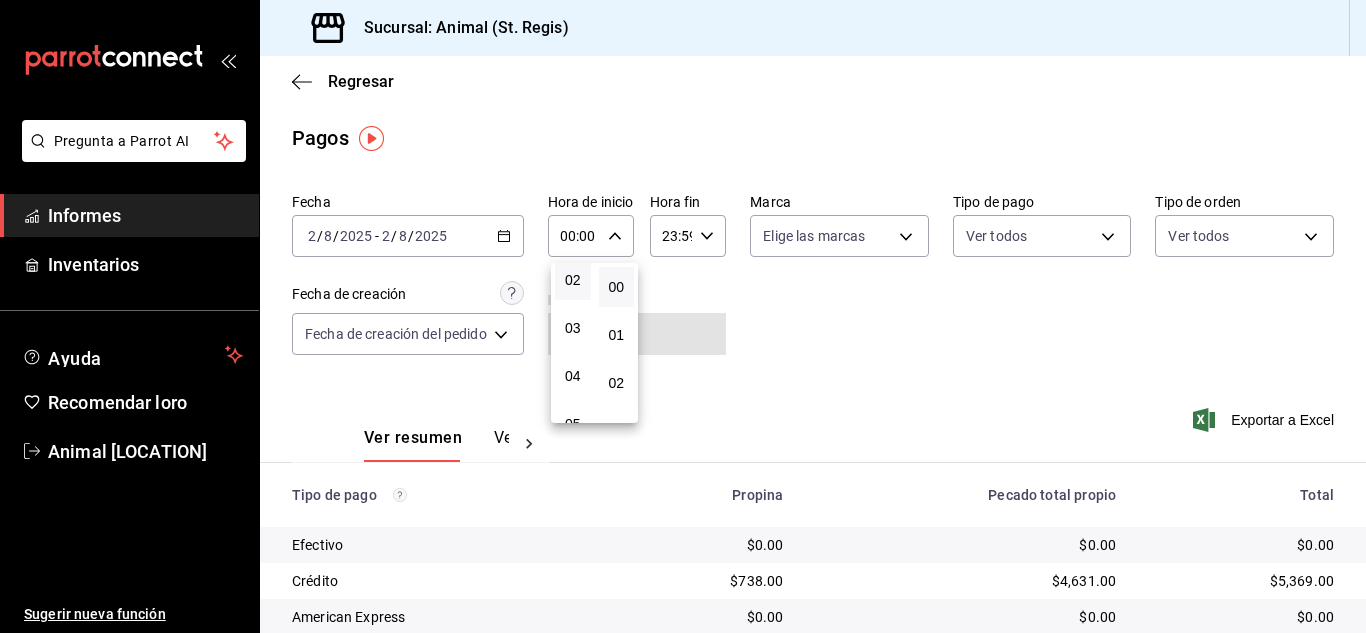 scroll, scrollTop: 200, scrollLeft: 0, axis: vertical 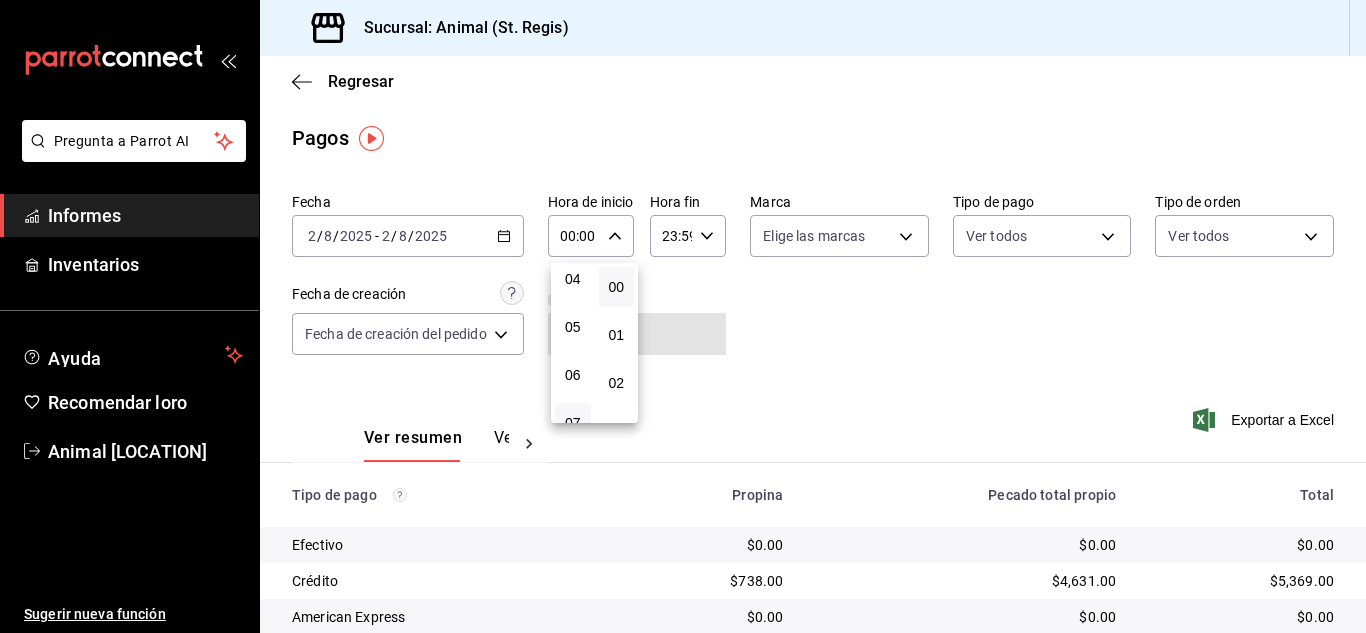 click on "07" at bounding box center (573, 423) 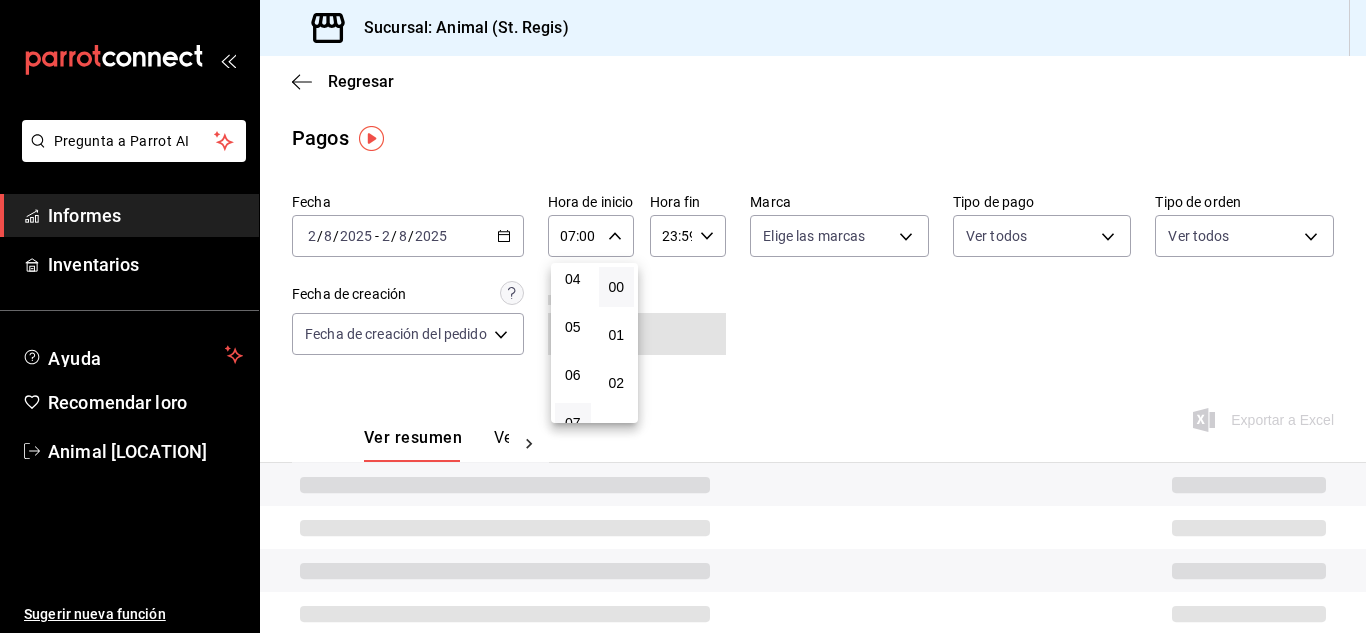 click at bounding box center (683, 316) 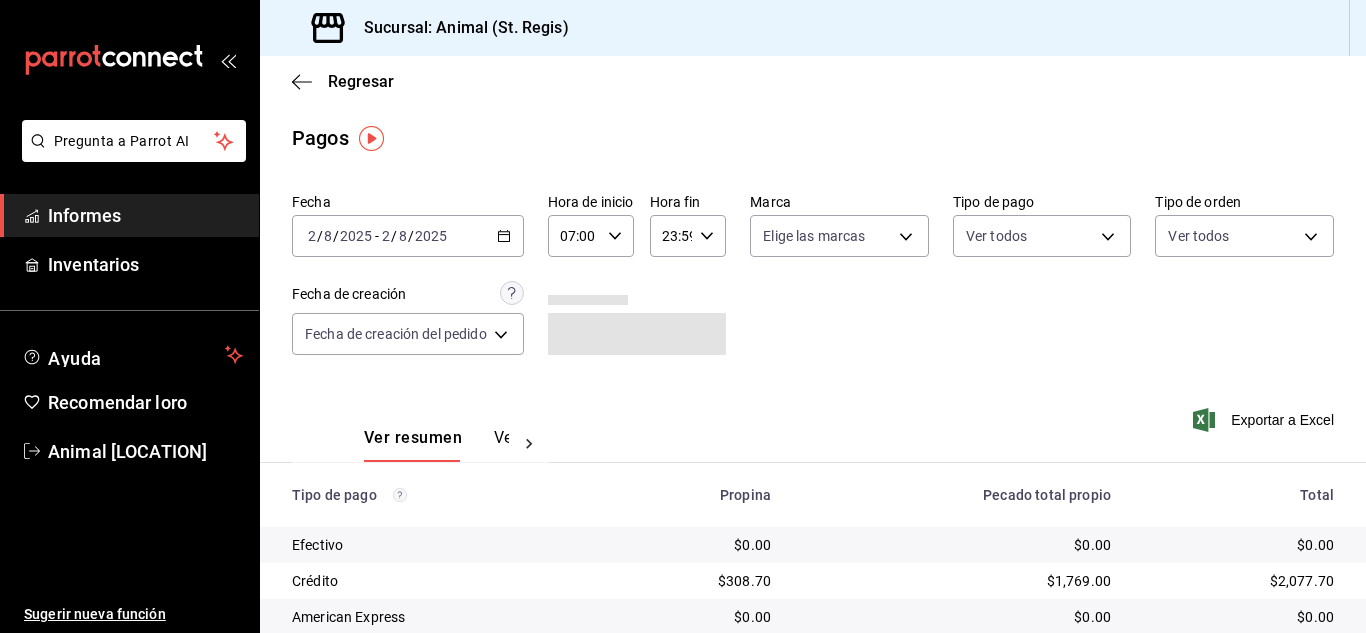 click on "Pregunta a Parrot AI Informes   Inventarios   Ayuda Recomendar loro   Animal [LOCATION]   Sugerir nueva función   Sucursal: Animal ([LOCATION]) Regresar Pagos Fecha [DATE] [DATE] - [DATE] [DATE] Hora de inicio [TIME] Hora de inicio Hora fin [TIME] Hora fin Marca Elige las marcas Tipo de pago Ver todos Tipo de orden Ver todos Fecha de creación   Fecha de creación del pedido ORDER Ver resumen Ver pagos Exportar a Excel Tipo de pago   Propina Pecado total propio Total Efectivo $0.00 $0.00 $0.00 Crédito $308.70 $1,769.00 $2,077.70 American Express $0.00 $0.00 $0.00 Transferencia $0.00 $0.00 $0.00 CxC Empleados $0.00 $0.00 $0.00 Clientes de CxC $0.00 $0.00 $0.00 UDS $0.00 $0.00 $0.00 Débito $0.00 $0.00 $0.00 Total $308.70 $1,769.00 $2,077.70 Texto original Valora esta traducción Tu opinión servirá para ayudar a mejorar el Traductor de Google Pregunta a Parrot AI Informes   Inventarios   Ayuda Recomendar loro   Animal [LOCATION]   Sugerir nueva función   Ver video tutorial Ir a un video" at bounding box center [683, 316] 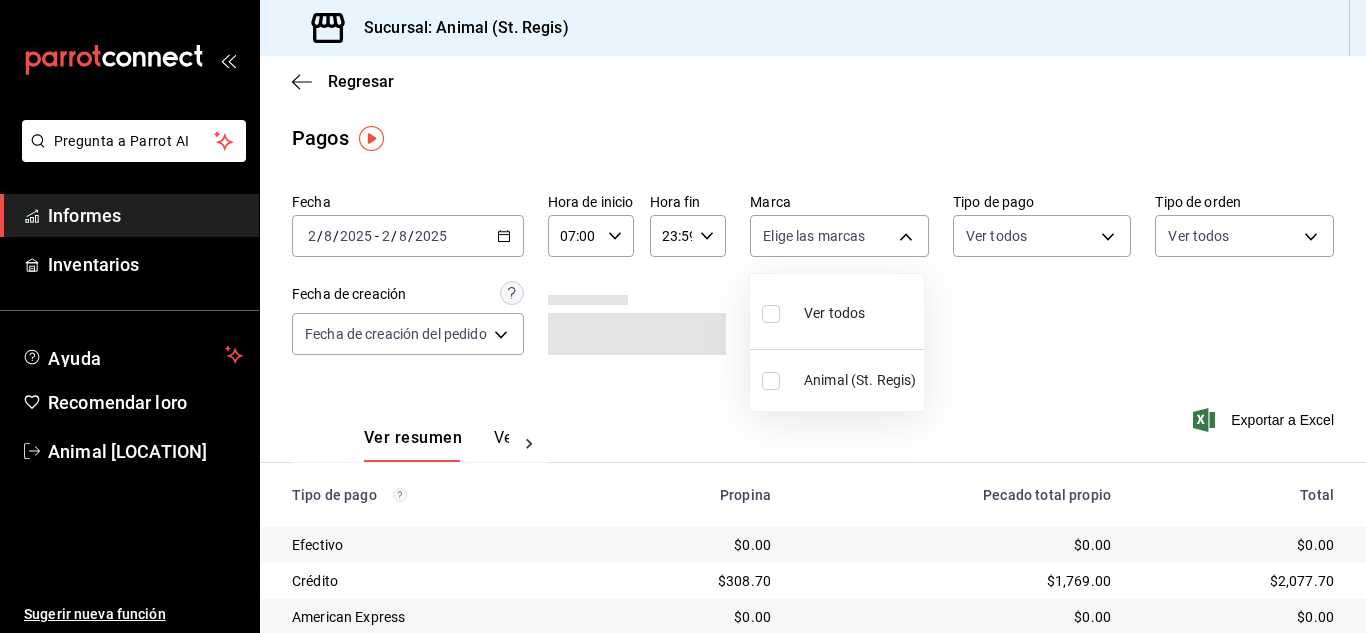 click at bounding box center [771, 314] 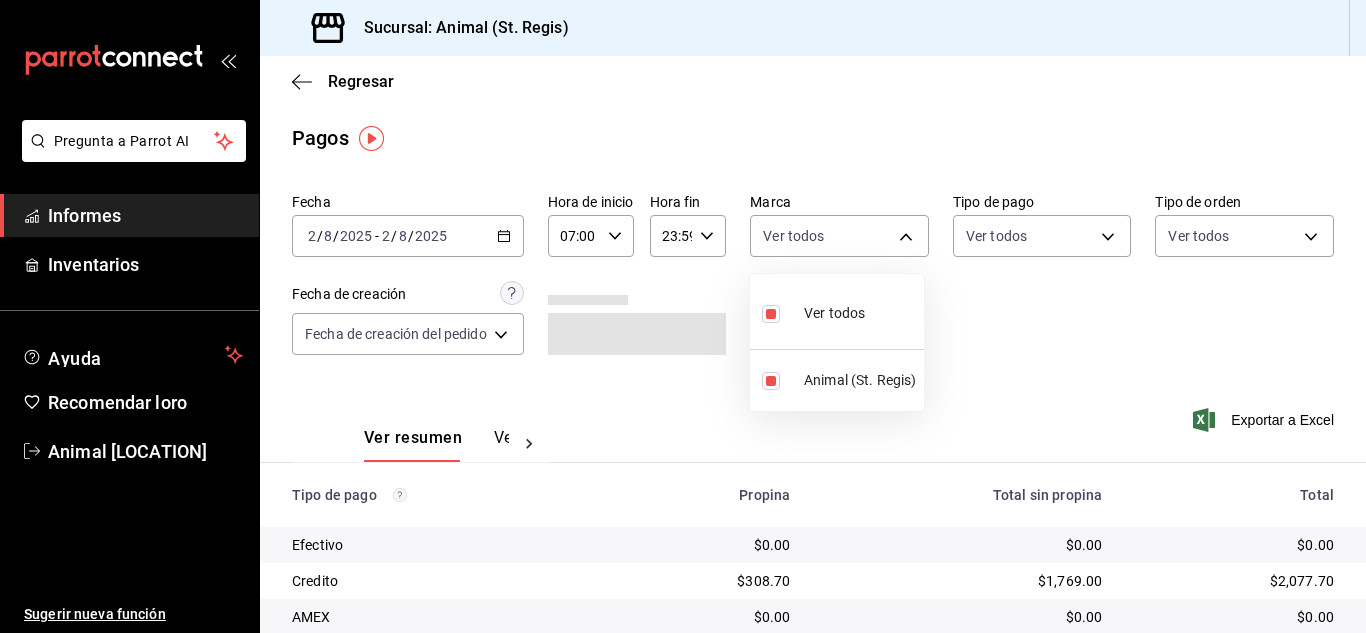 click at bounding box center (683, 316) 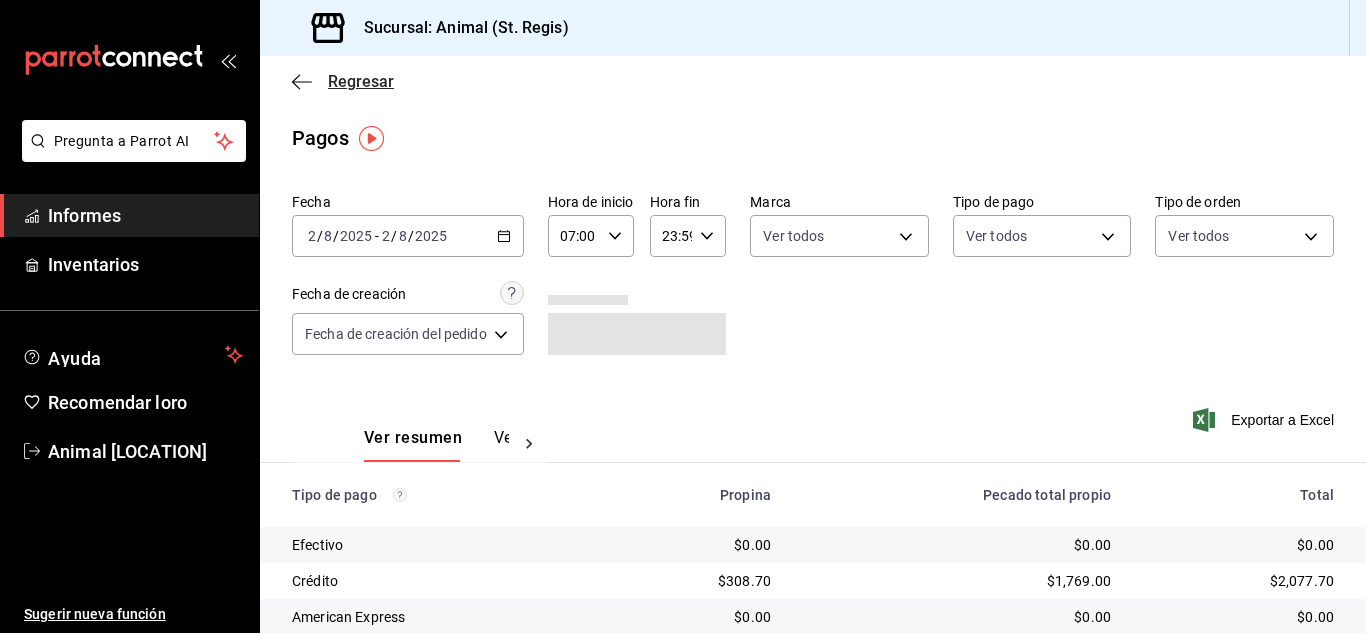 click on "Regresar" at bounding box center [361, 81] 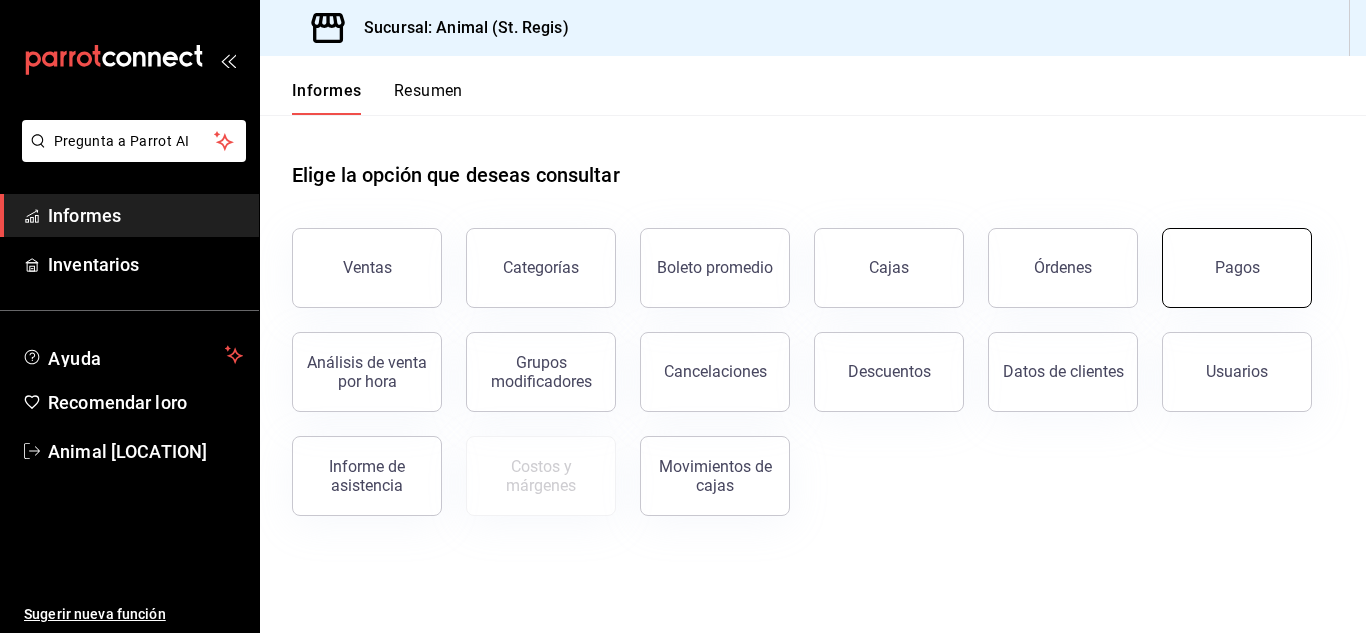 click on "Pagos" at bounding box center (1237, 268) 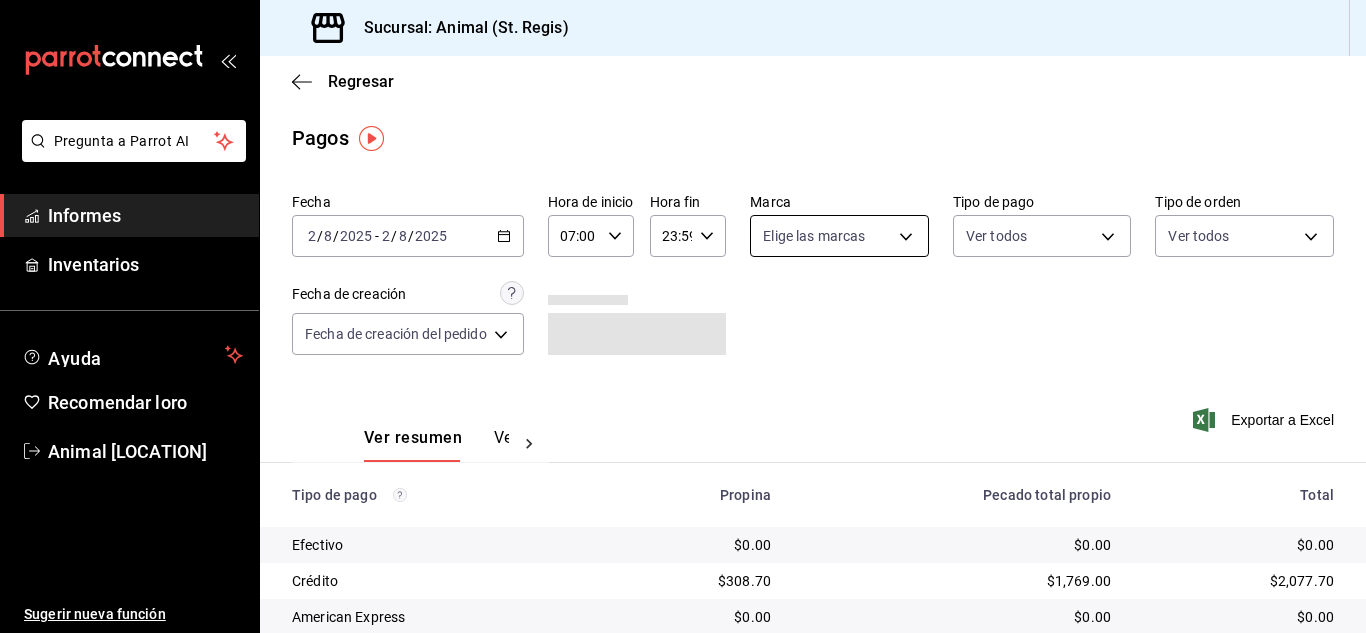 click on "Pregunta a Parrot AI Informes   Inventarios   Ayuda Recomendar loro   Animal [LOCATION]   Sugerir nueva función   Sucursal: Animal ([LOCATION]) Regresar Pagos Fecha [DATE] [DATE] - [DATE] [DATE] Hora de inicio [TIME] Hora de inicio Hora fin [TIME] Hora fin Marca Elige las marcas Tipo de pago Ver todos Tipo de orden Ver todos Fecha de creación   Fecha de creación del pedido ORDER Ver resumen Ver pagos Exportar a Excel Tipo de pago   Propina Pecado total propio Total Efectivo $0.00 $0.00 $0.00 Crédito $308.70 $1,769.00 $2,077.70 American Express $0.00 $0.00 $0.00 Transferencia $0.00 $0.00 $0.00 CxC Empleados $0.00 $0.00 $0.00 Clientes de CxC $0.00 $0.00 $0.00 UDS $0.00 $0.00 $0.00 Débito $0.00 $0.00 $0.00 Total $308.70 $1,769.00 $2,077.70 Texto original Valora esta traducción Tu opinión servirá para ayudar a mejorar el Traductor de Google Pregunta a Parrot AI Informes   Inventarios   Ayuda Recomendar loro   Animal [LOCATION]   Sugerir nueva función   Ver video tutorial Ir a un video" at bounding box center (683, 316) 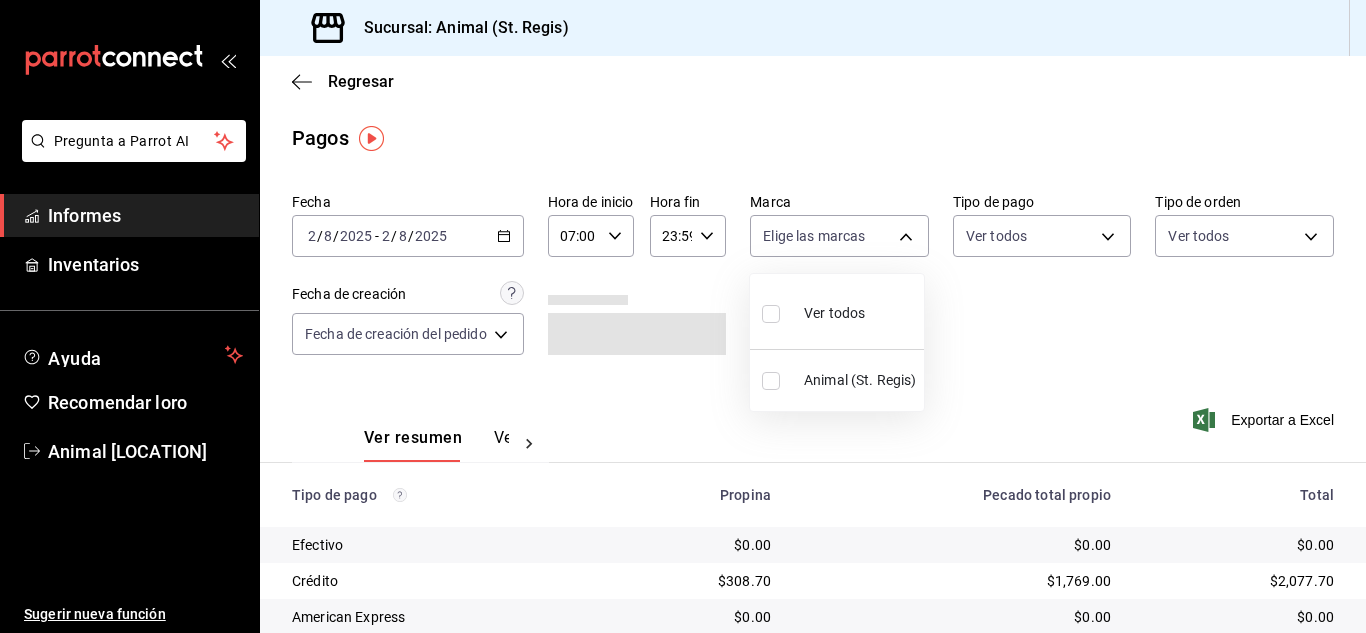 click at bounding box center (771, 314) 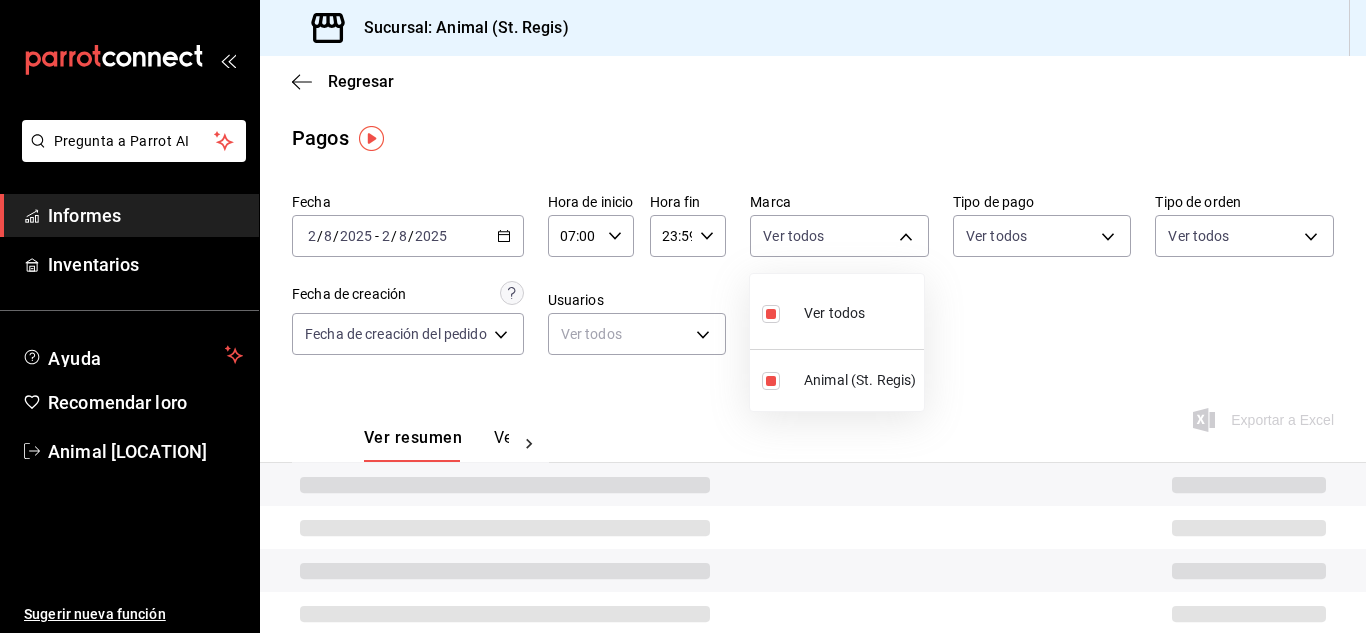 click at bounding box center (683, 316) 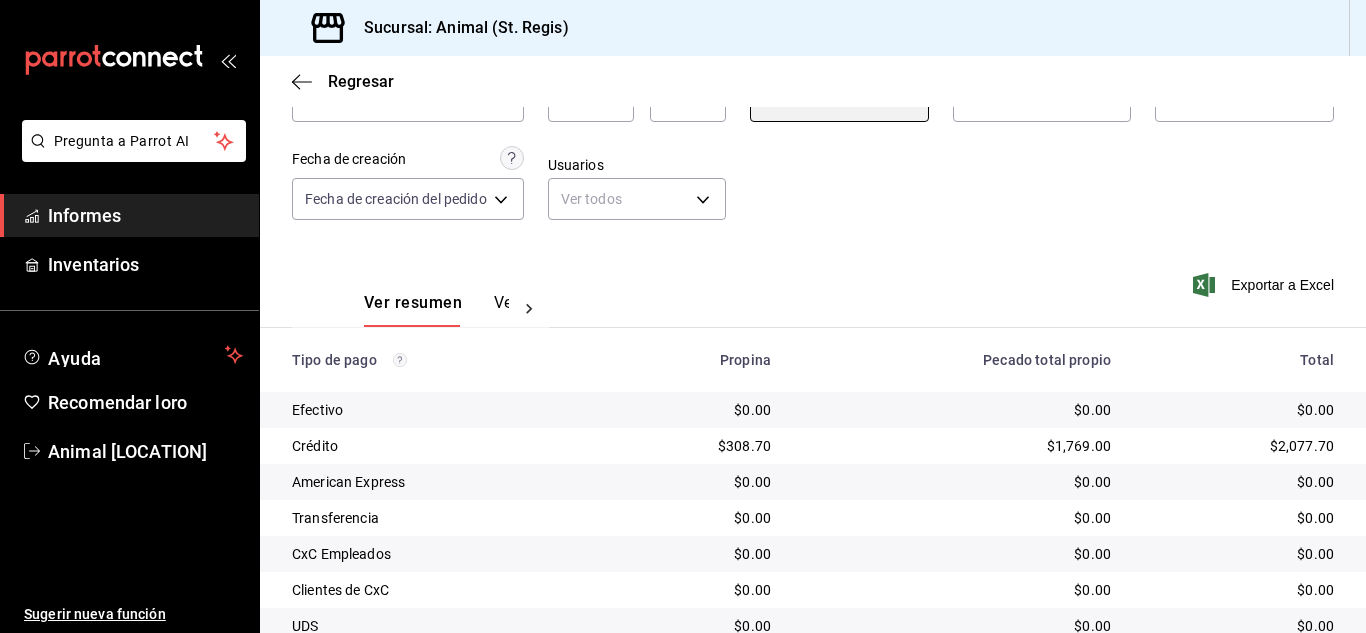 scroll, scrollTop: 28, scrollLeft: 0, axis: vertical 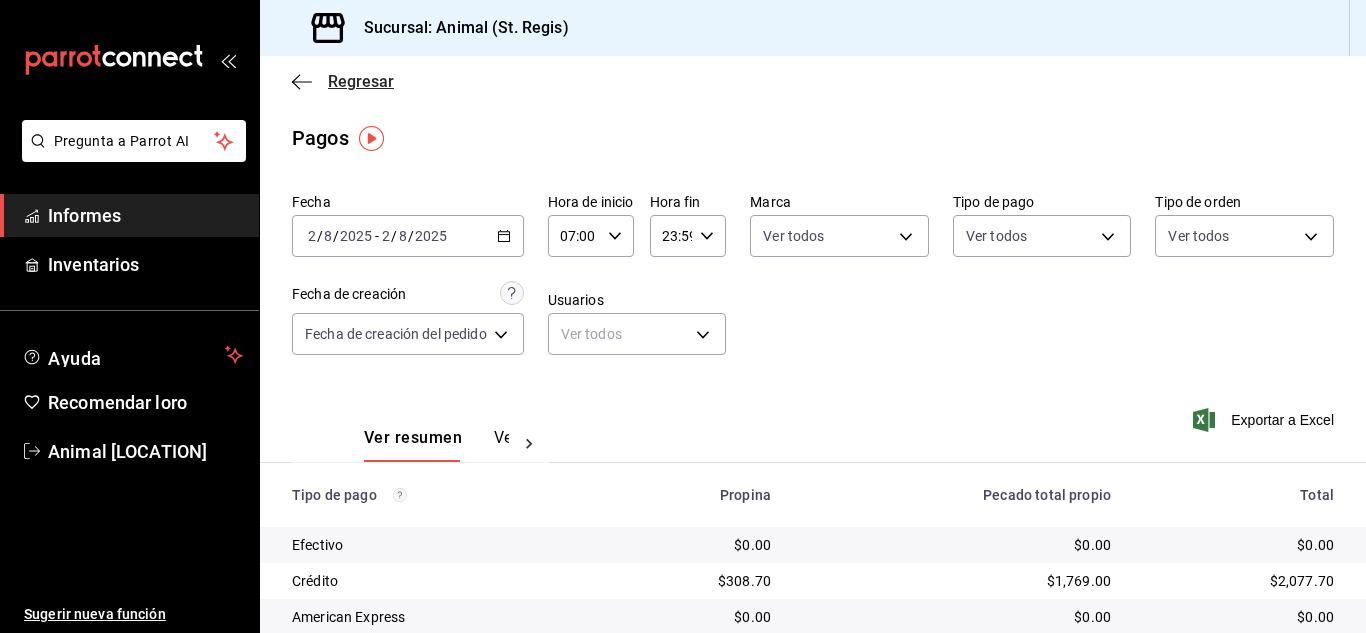 click on "Regresar" at bounding box center (361, 81) 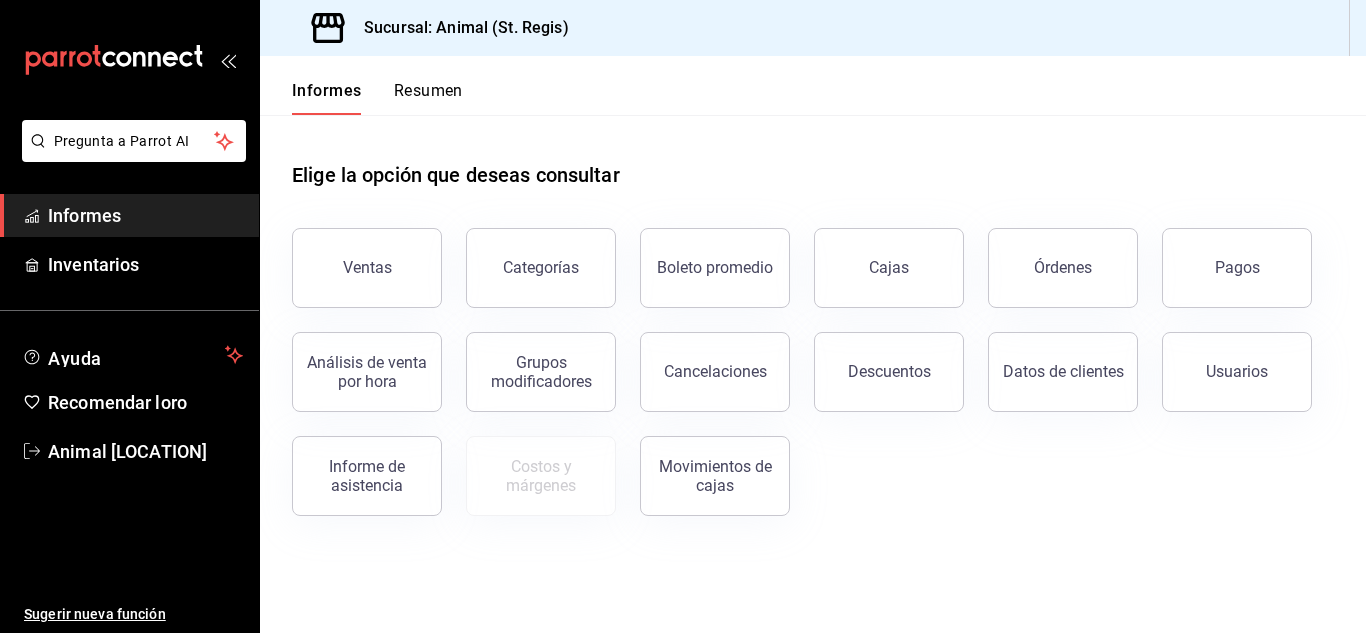 click on "Pagos" at bounding box center (1225, 256) 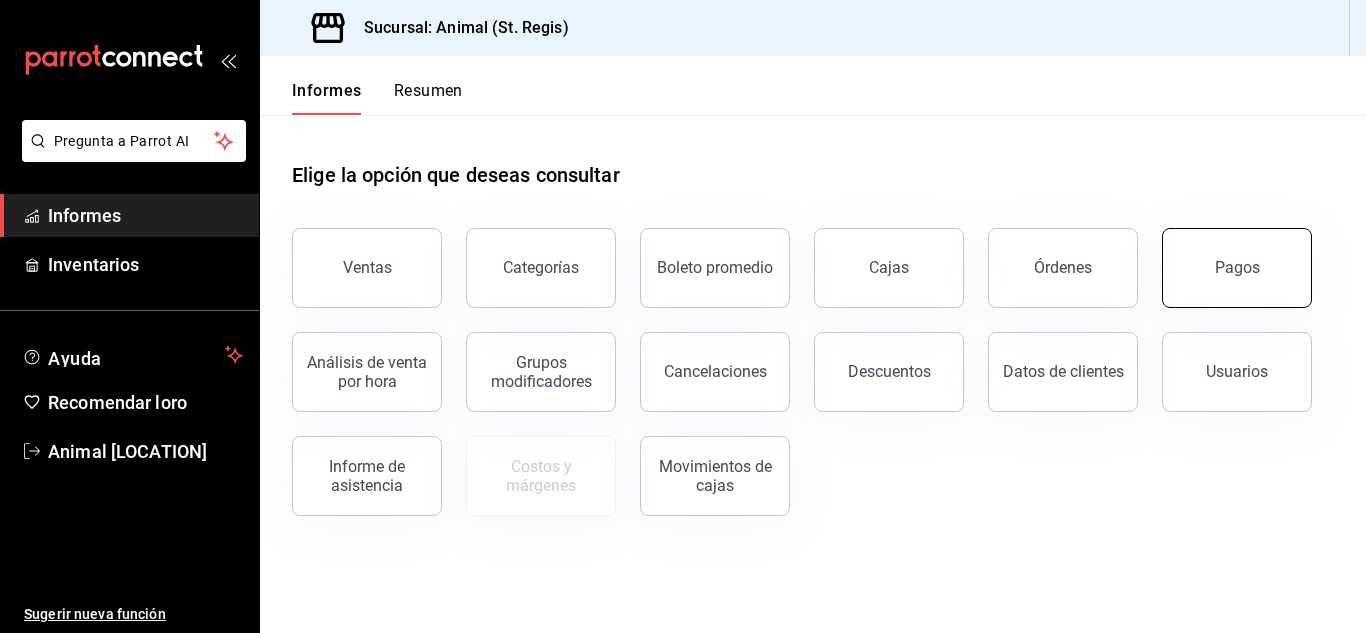 click on "Pagos" at bounding box center [1237, 268] 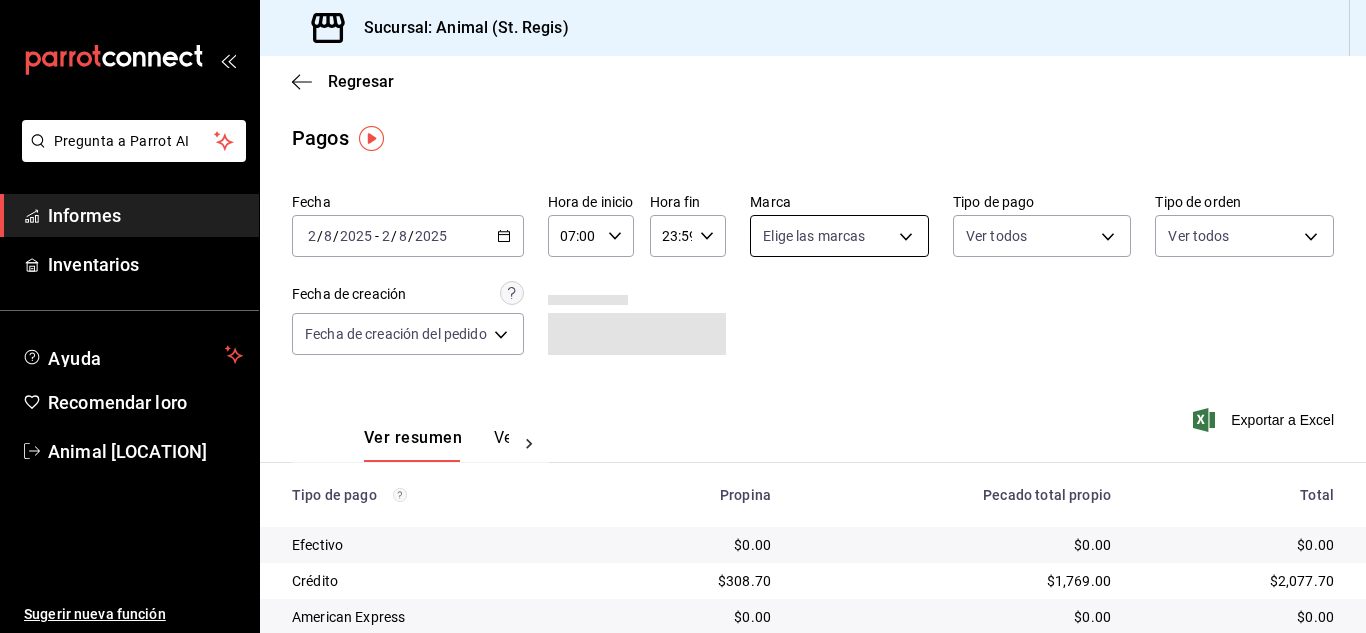 click on "Pregunta a Parrot AI Informes   Inventarios   Ayuda Recomendar loro   Animal [LOCATION]   Sugerir nueva función   Sucursal: Animal ([LOCATION]) Regresar Pagos Fecha [DATE] [DATE] - [DATE] [DATE] Hora de inicio [TIME] Hora de inicio Hora fin [TIME] Hora fin Marca Elige las marcas Tipo de pago Ver todos Tipo de orden Ver todos Fecha de creación   Fecha de creación del pedido ORDER Ver resumen Ver pagos Exportar a Excel Tipo de pago   Propina Pecado total propio Total Efectivo $0.00 $0.00 $0.00 Crédito $308.70 $1,769.00 $2,077.70 American Express $0.00 $0.00 $0.00 Transferencia $0.00 $0.00 $0.00 CxC Empleados $0.00 $0.00 $0.00 Clientes de CxC $0.00 $0.00 $0.00 UDS $0.00 $0.00 $0.00 Débito $0.00 $0.00 $0.00 Total $308.70 $1,769.00 $2,077.70 Texto original Valora esta traducción Tu opinión servirá para ayudar a mejorar el Traductor de Google Pregunta a Parrot AI Informes   Inventarios   Ayuda Recomendar loro   Animal [LOCATION]   Sugerir nueva función   Ver video tutorial Ir a un video" at bounding box center (683, 316) 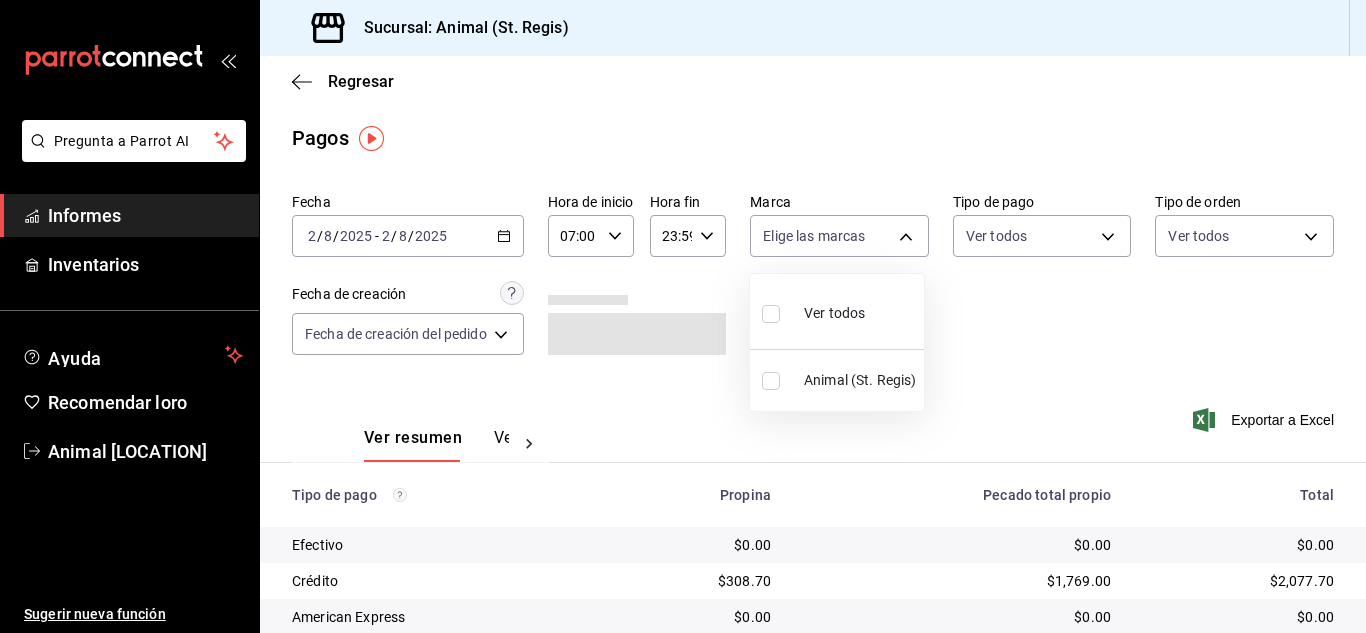 click at bounding box center (771, 314) 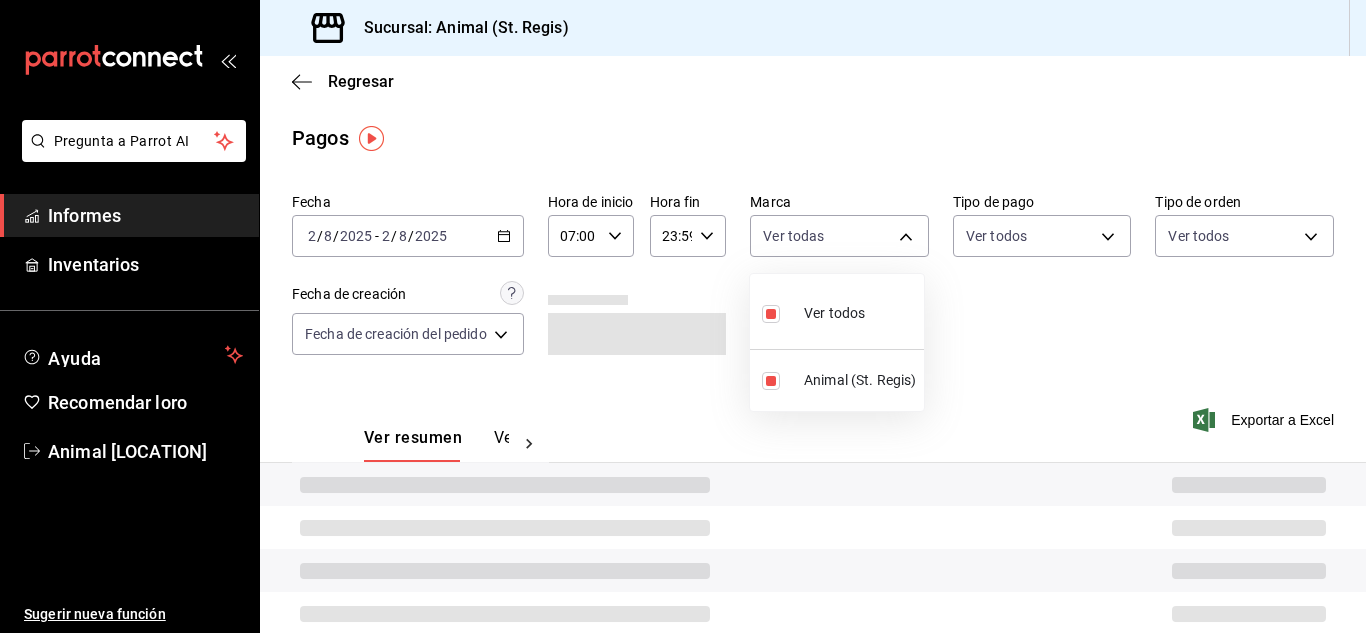 type on "3f39fcdc-c8c4-4fff-883a-47b345d9391c" 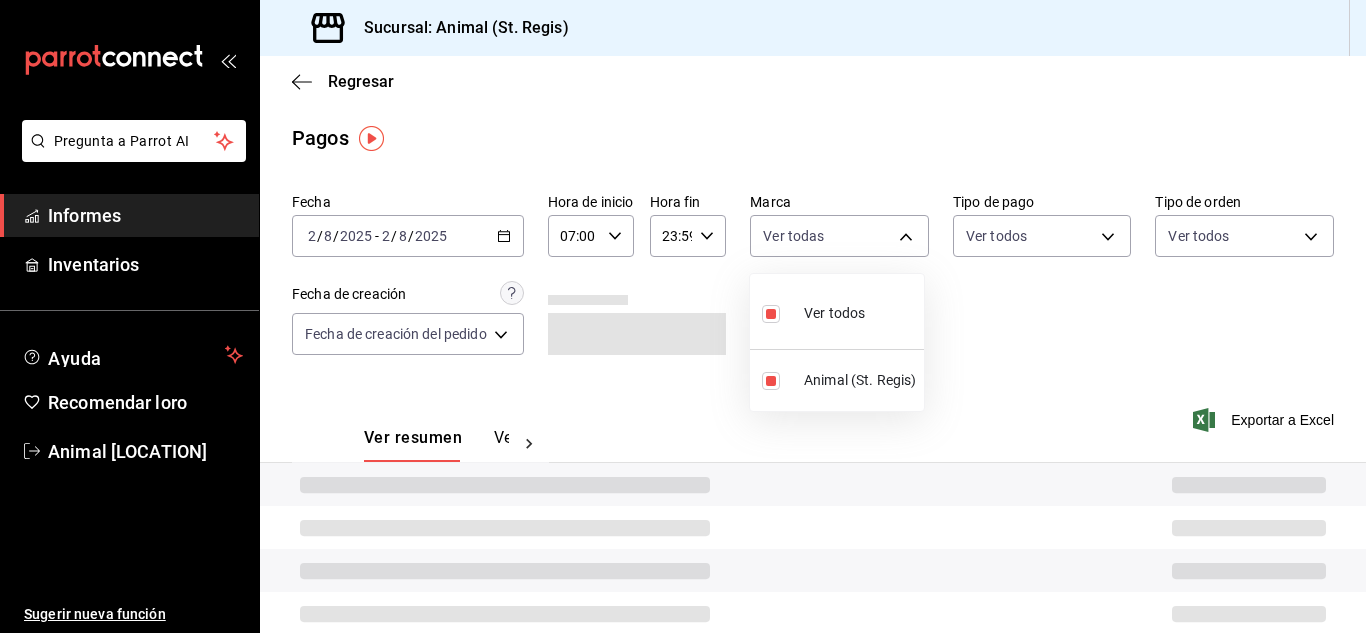 checkbox on "true" 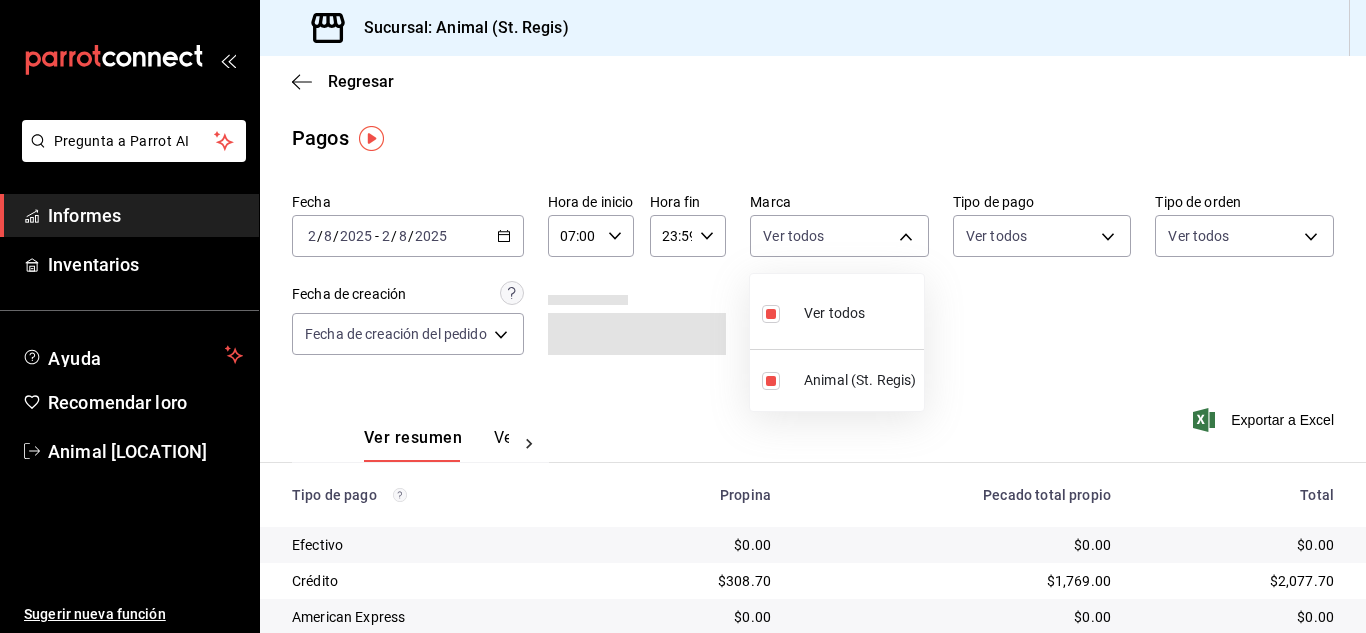 click at bounding box center (683, 316) 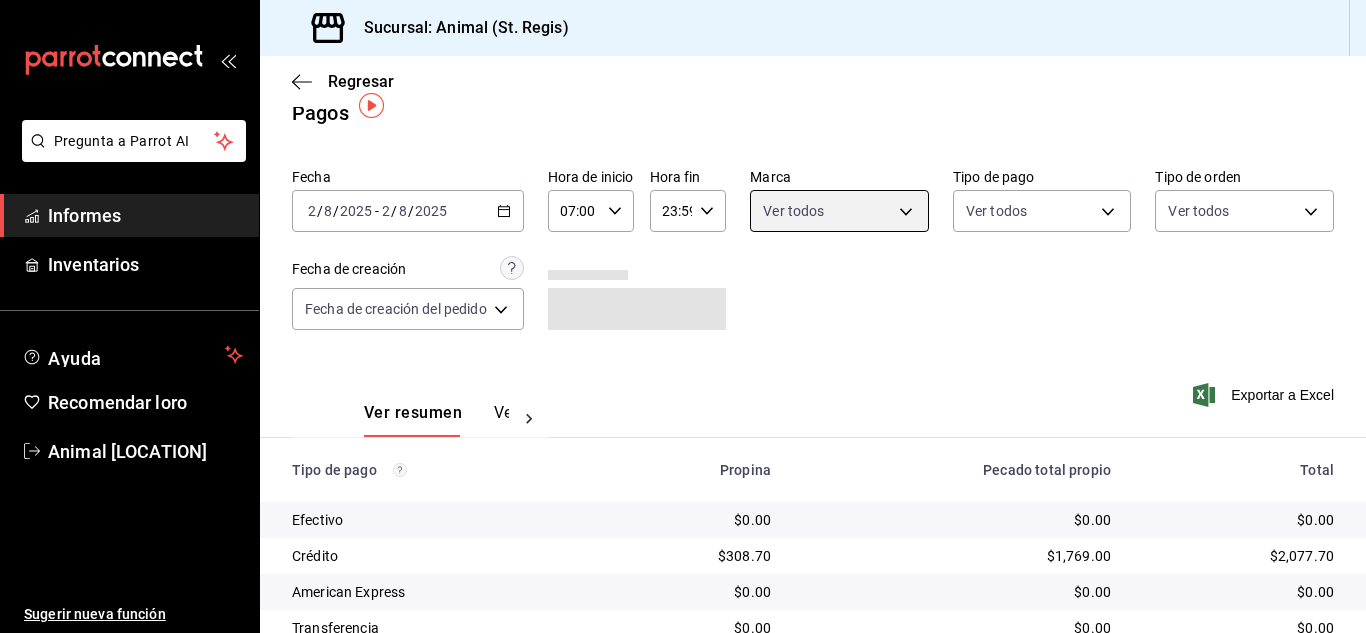 scroll, scrollTop: 5, scrollLeft: 0, axis: vertical 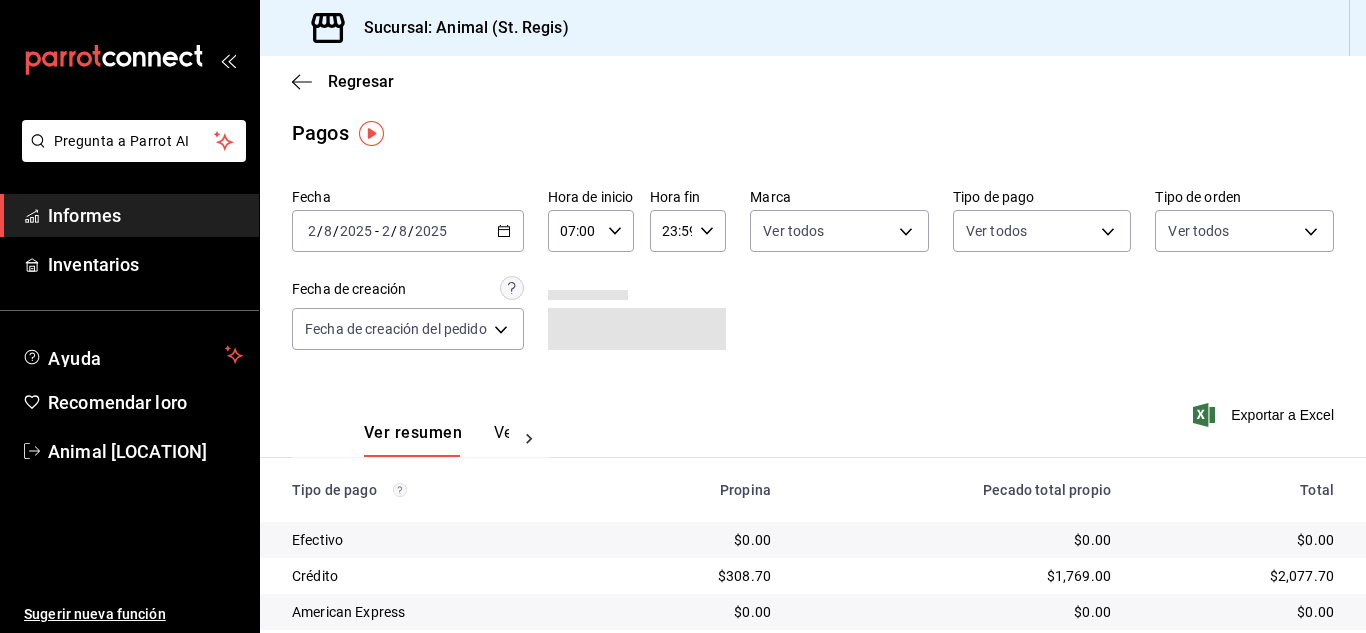 click on "Fecha [DATE] [DATE] - [DATE] [DATE] Hora de inicio [TIME] Hora de inicio Hora fin [TIME] Hora fin Marca Ver todos 3f39fcdc-c8c4-4fff-883a-47b345d9391c Tipo de pago Ver todos Tipo de orden Ver todos Fecha de creación   Fecha de creación del pedido ORDER" at bounding box center (813, 277) 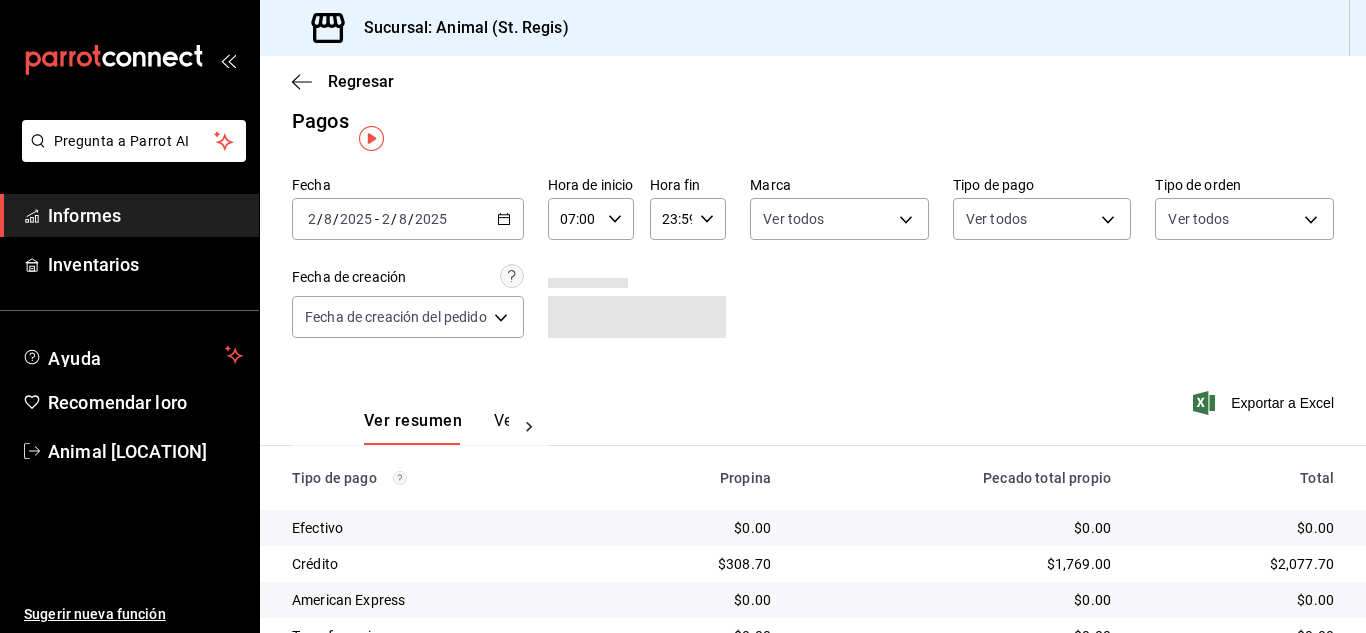 scroll, scrollTop: 0, scrollLeft: 0, axis: both 